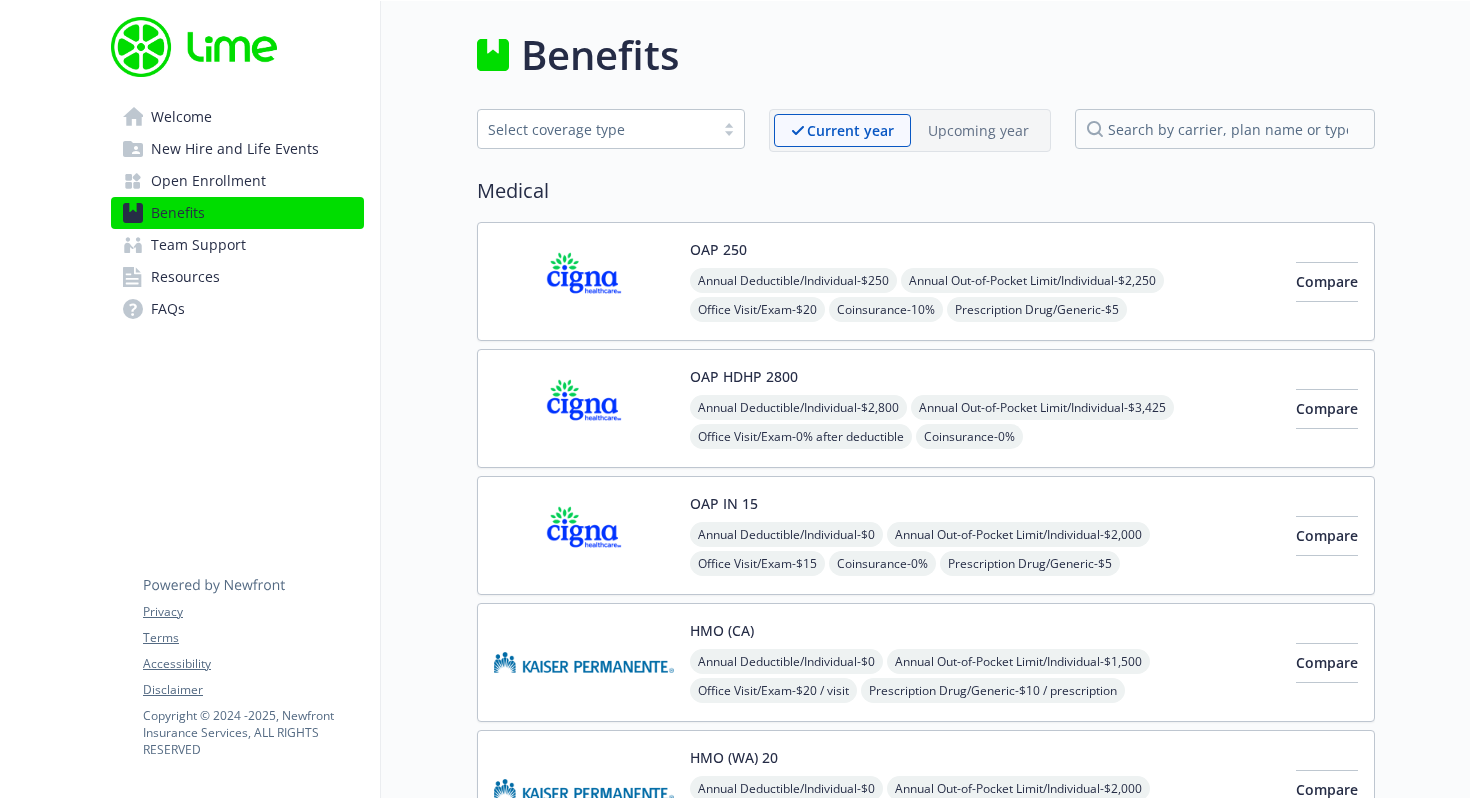 scroll, scrollTop: 0, scrollLeft: 0, axis: both 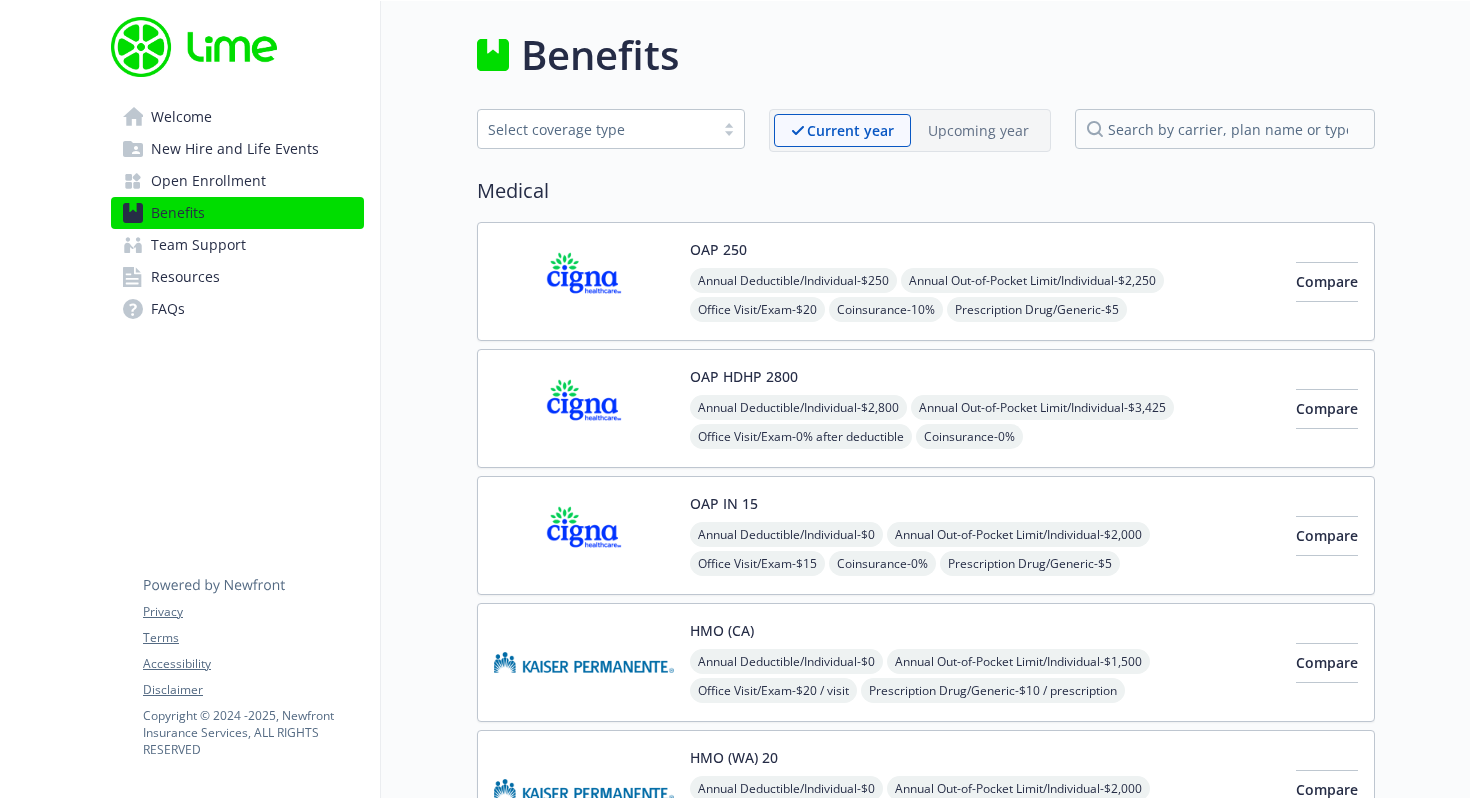 click on "New Hire and Life Events" at bounding box center [235, 149] 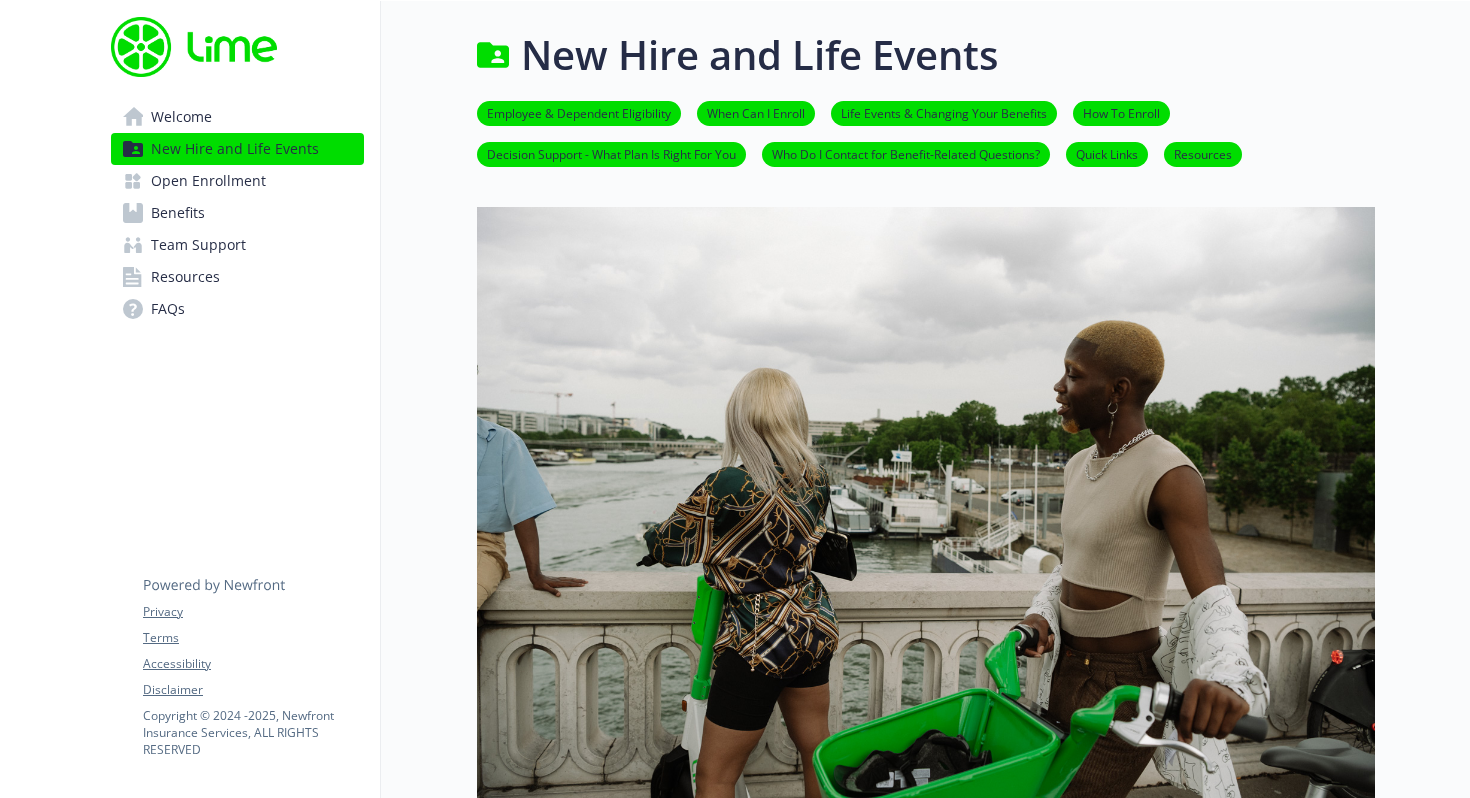 click on "Welcome" at bounding box center [237, 117] 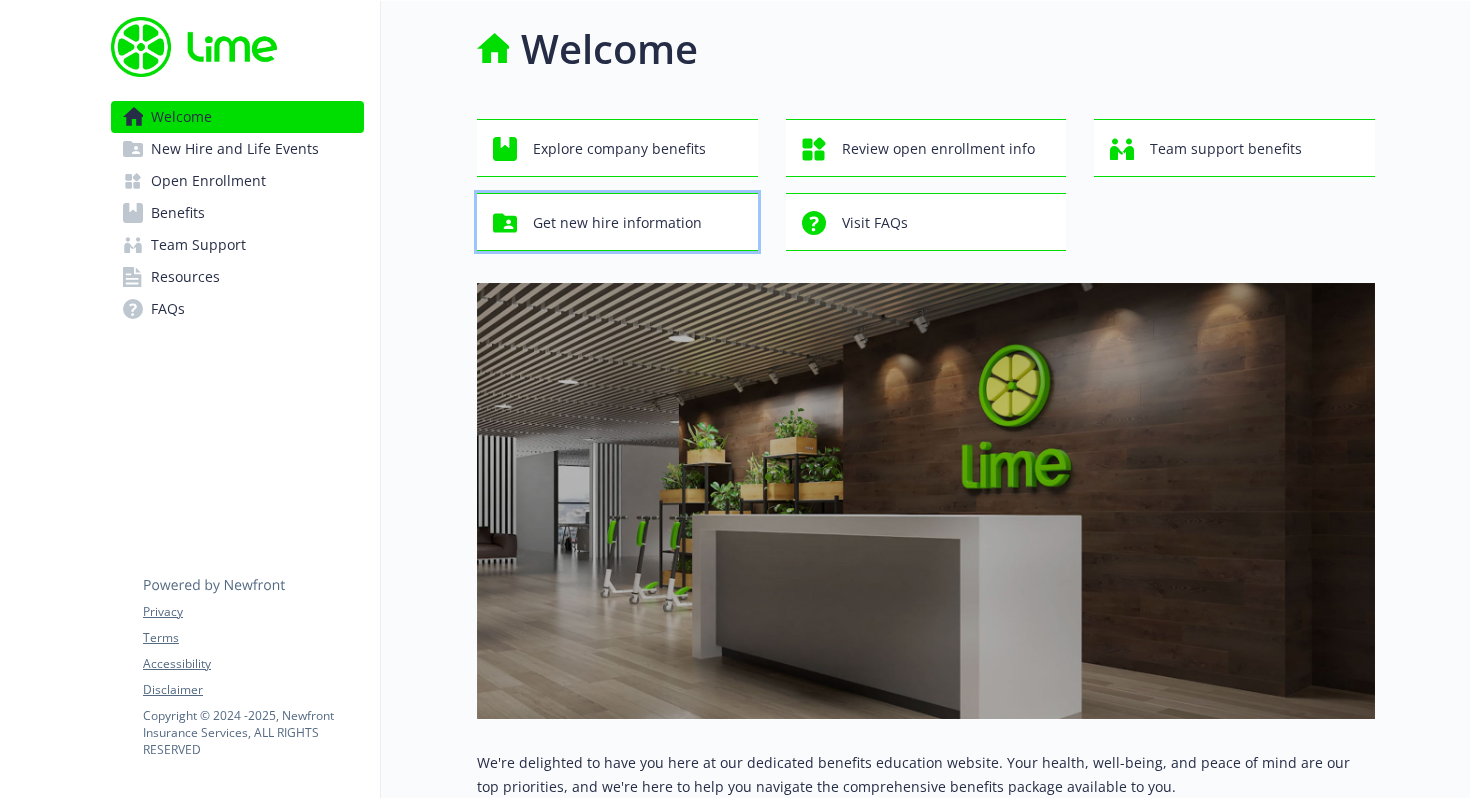click on "Get new hire information" at bounding box center (617, 223) 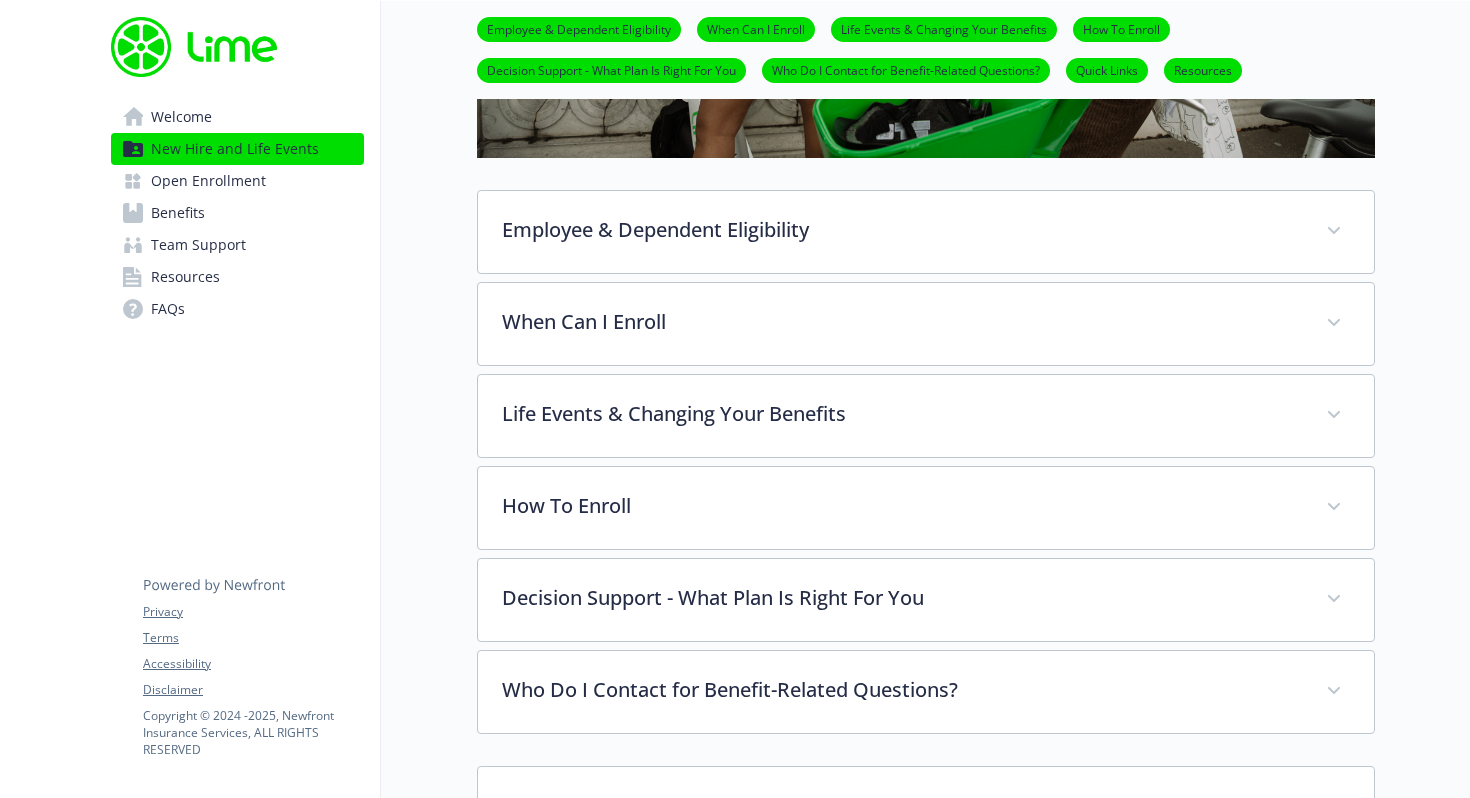scroll, scrollTop: 651, scrollLeft: 0, axis: vertical 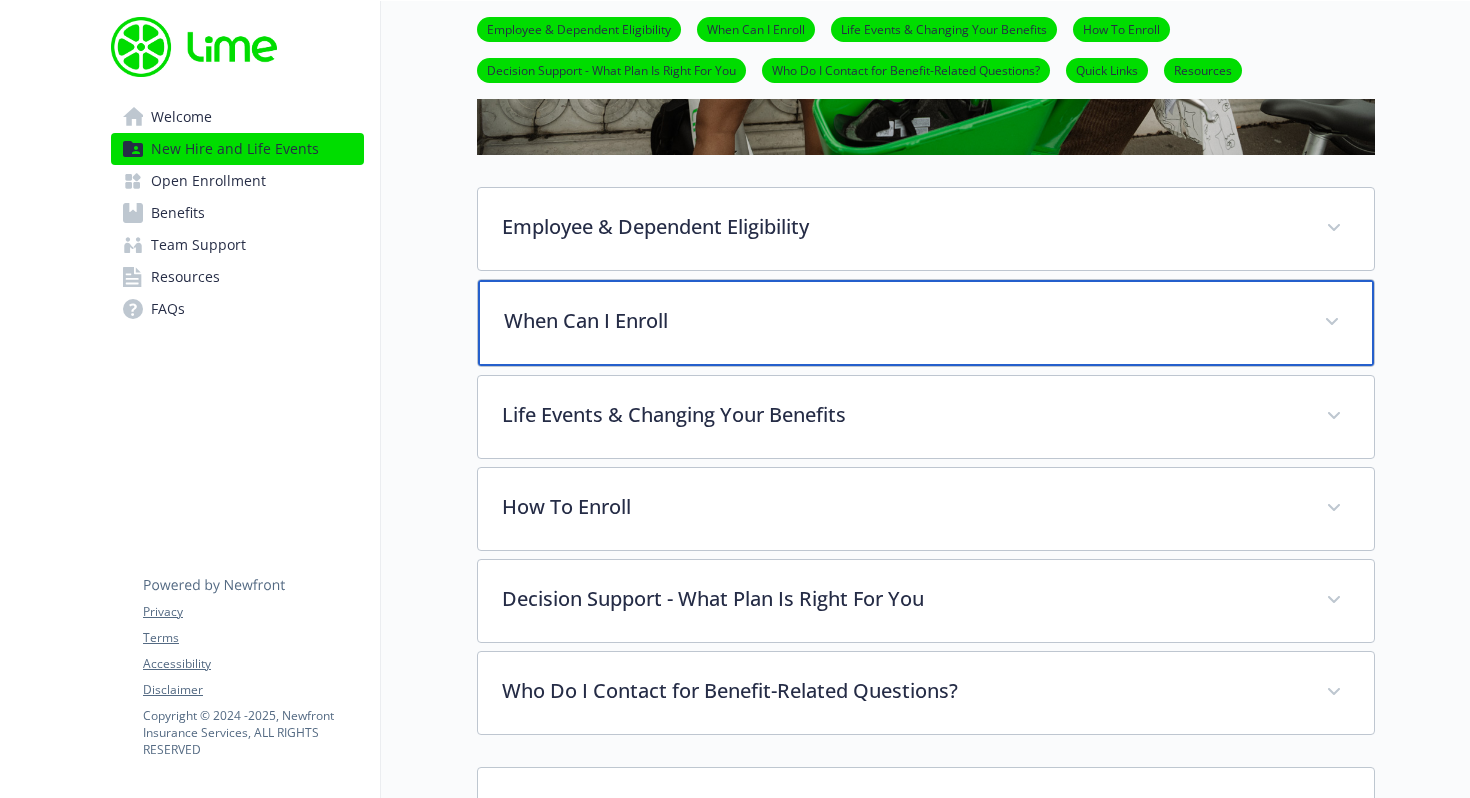click on "When Can I Enroll" at bounding box center (926, 323) 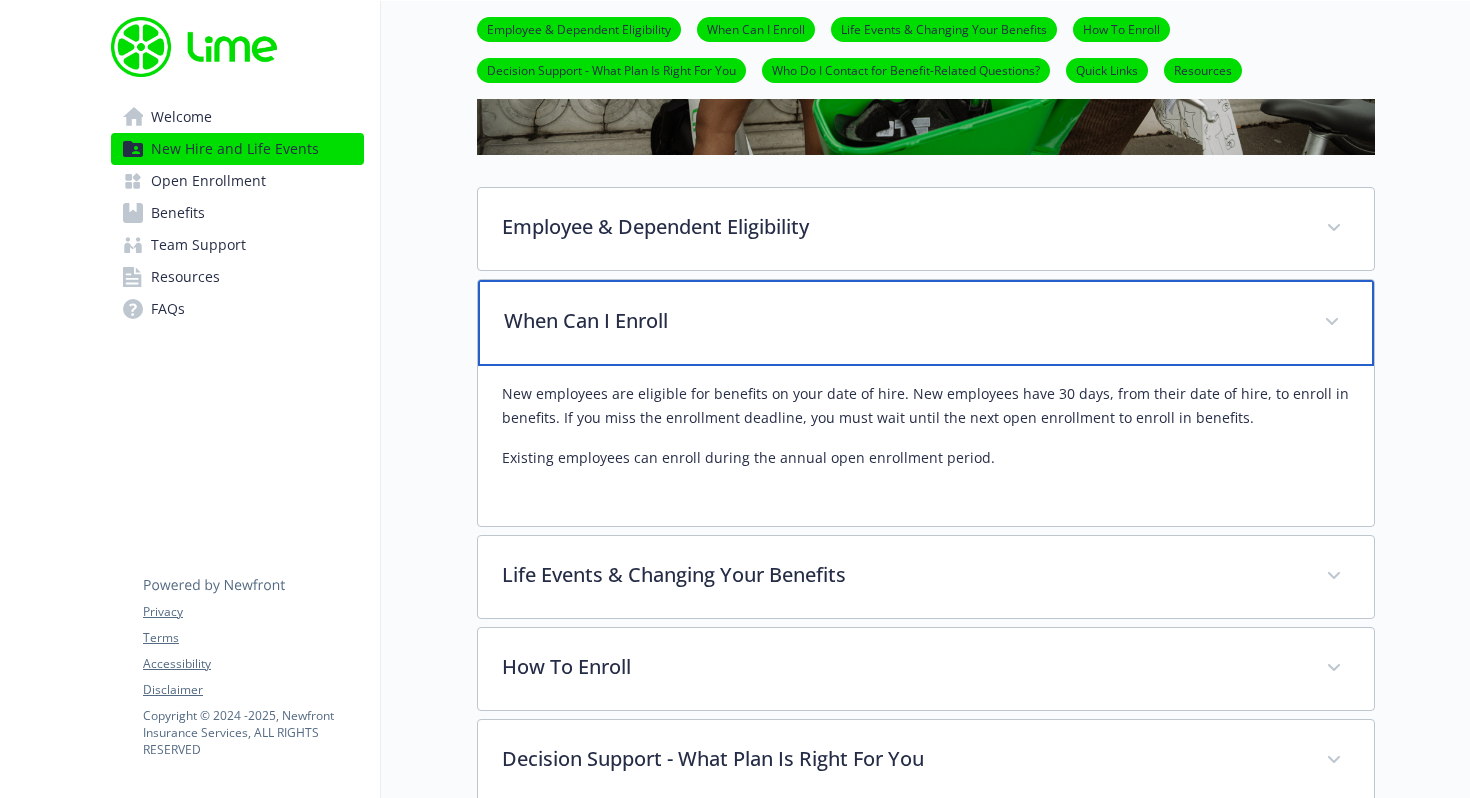click on "When Can I Enroll" at bounding box center [926, 323] 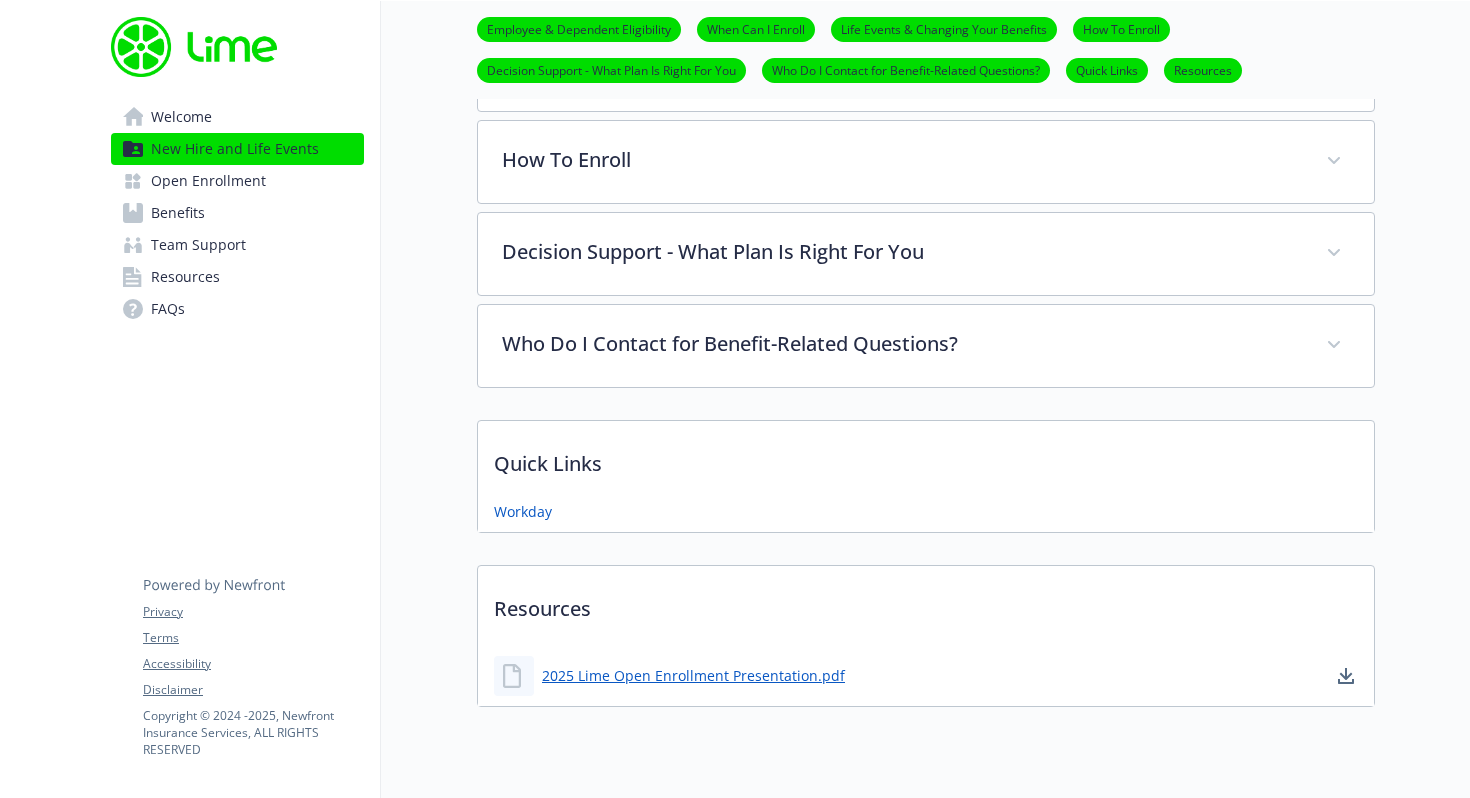 scroll, scrollTop: 1051, scrollLeft: 0, axis: vertical 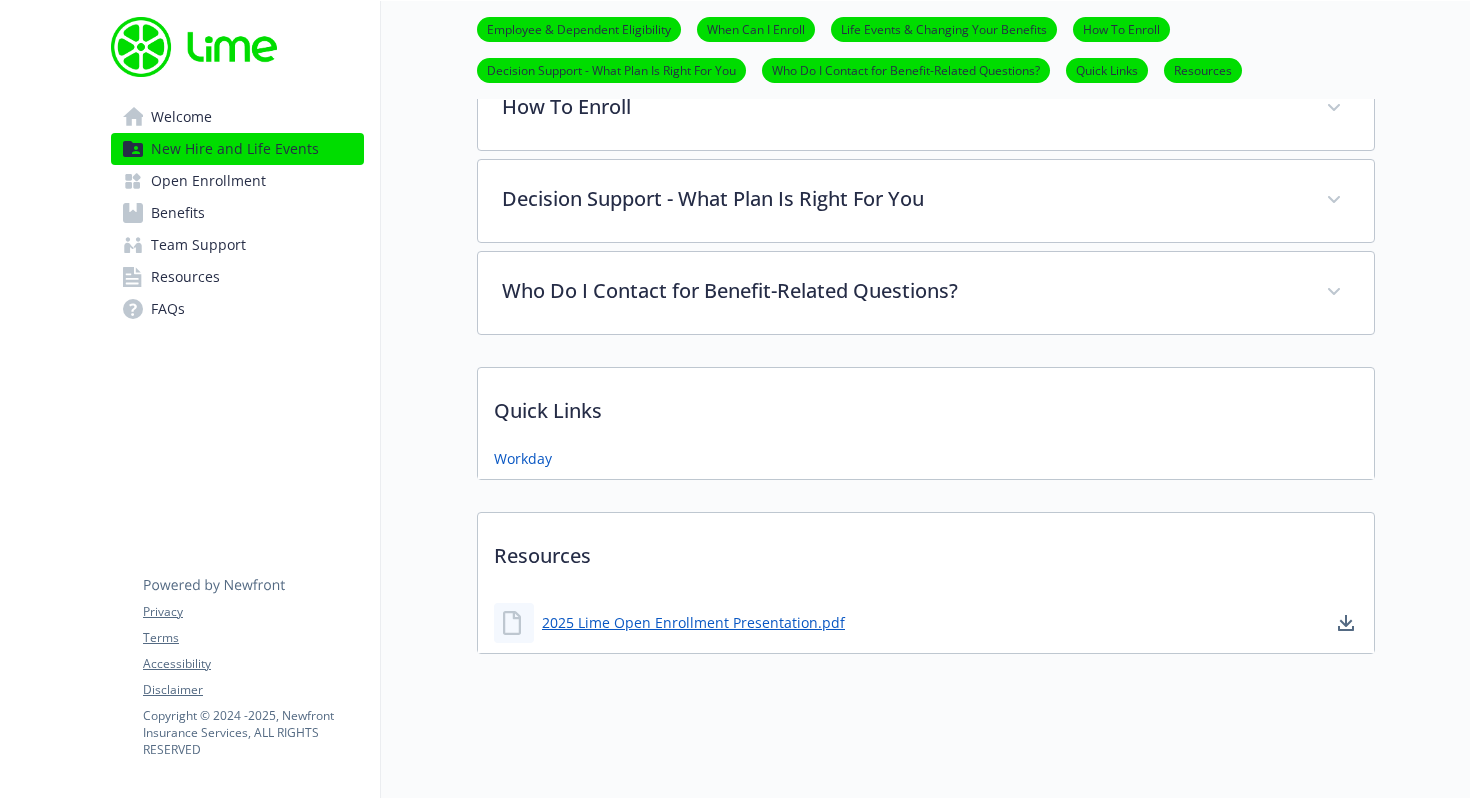 click on "Benefits" at bounding box center (178, 213) 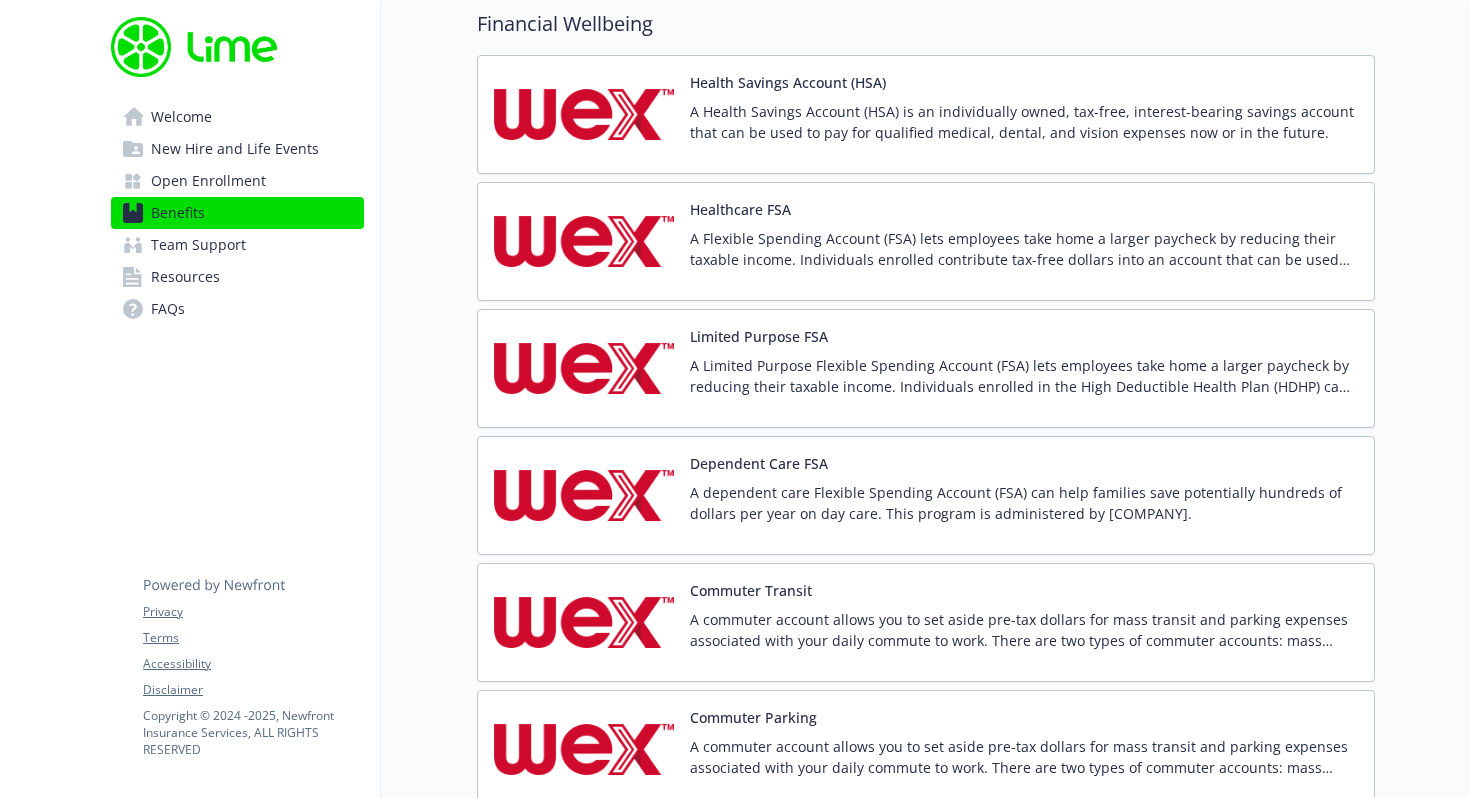 scroll, scrollTop: 3044, scrollLeft: 0, axis: vertical 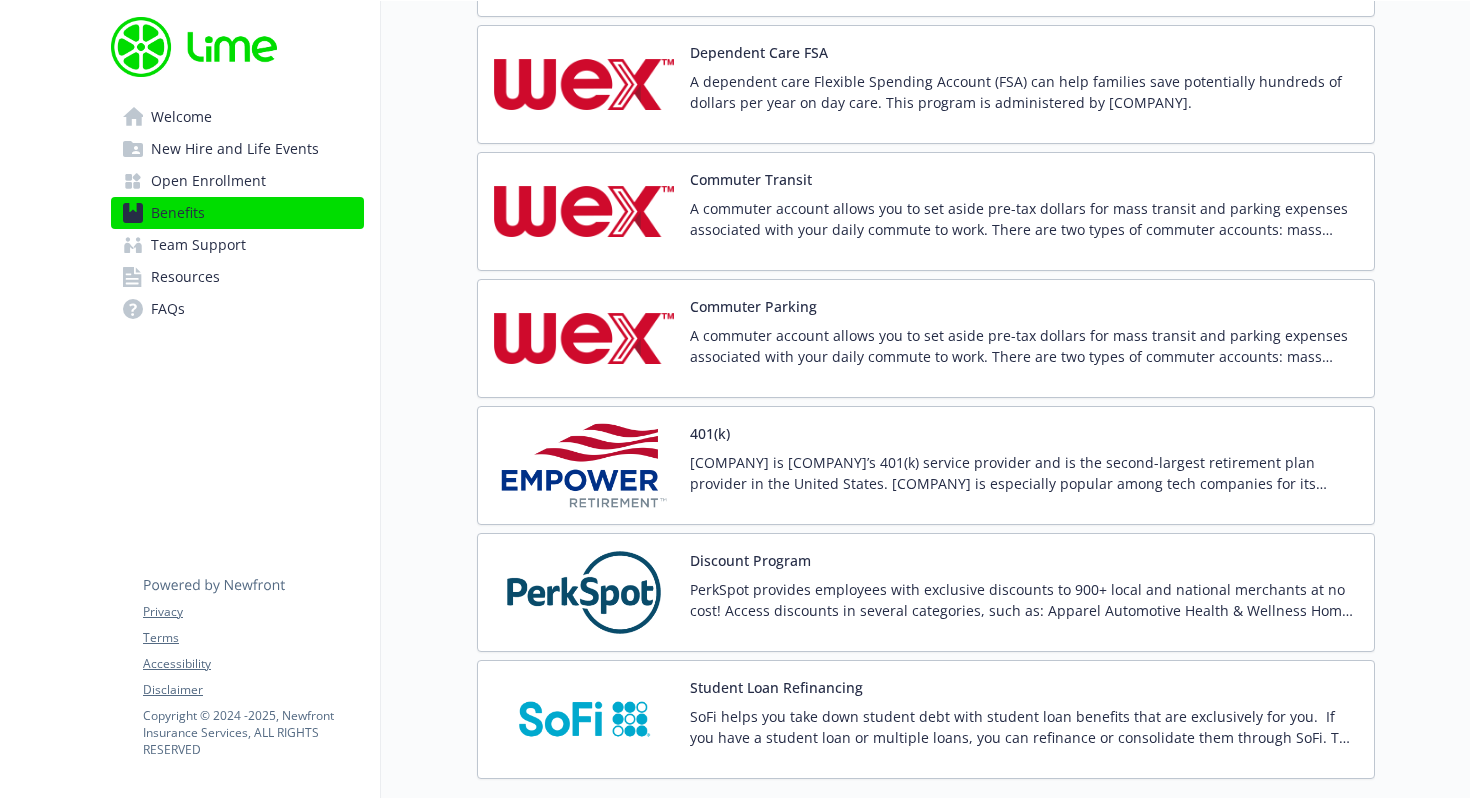 click on "[COMPANY] is [COMPANY]’s 401(k) service provider and is the second-largest retirement plan provider in the United States. [COMPANY] is especially popular among tech companies for its innovative retirement solutions and supportive resources. As a wholly owned subsidiary of [COMPANY], [COMPANY] Retirement delivers a comprehensive 401(k) experience with a range of investment options, financial wellness tools, and personalized support—helping employees confidently plan and save for their retirement." at bounding box center (1024, 473) 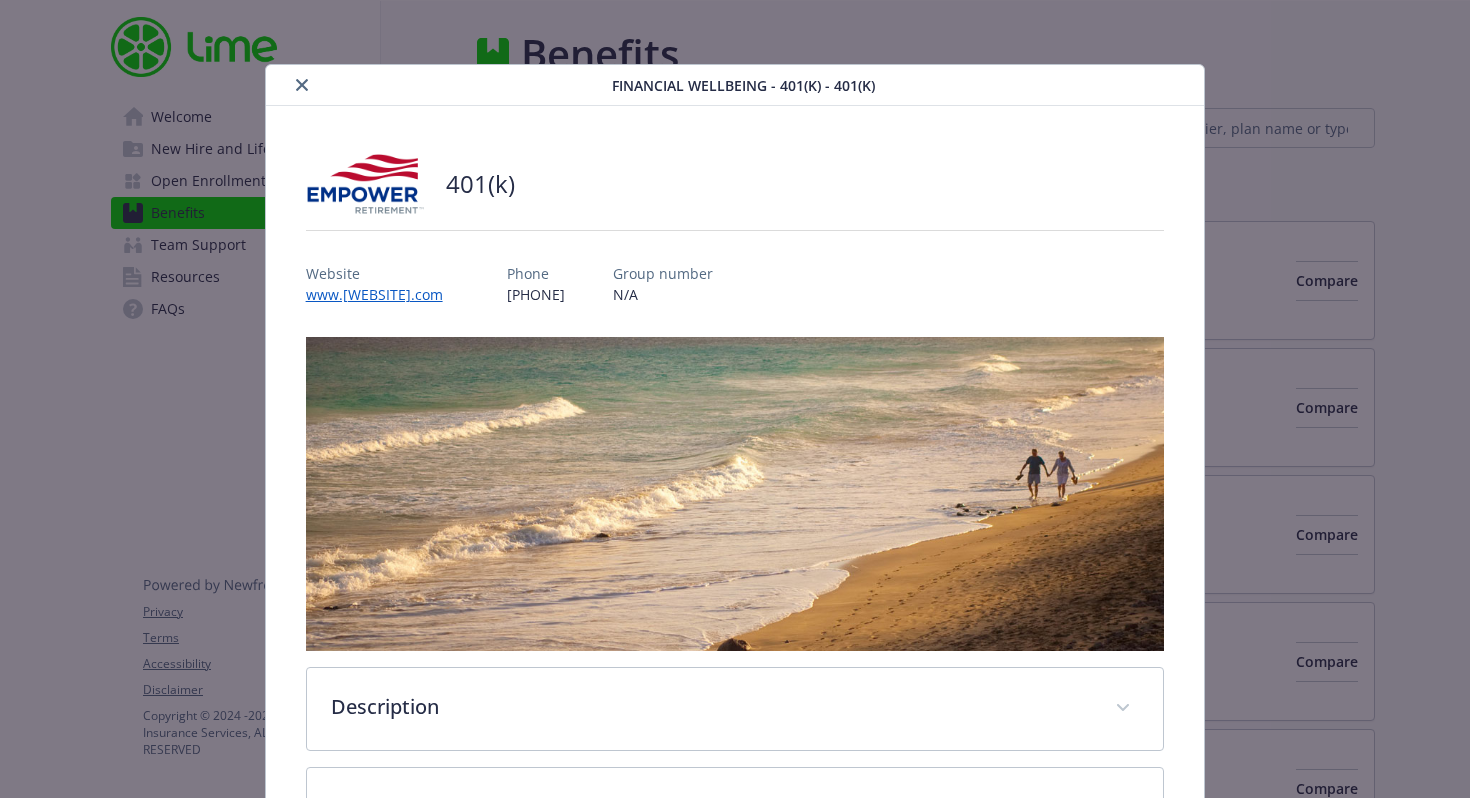 scroll, scrollTop: 3044, scrollLeft: 0, axis: vertical 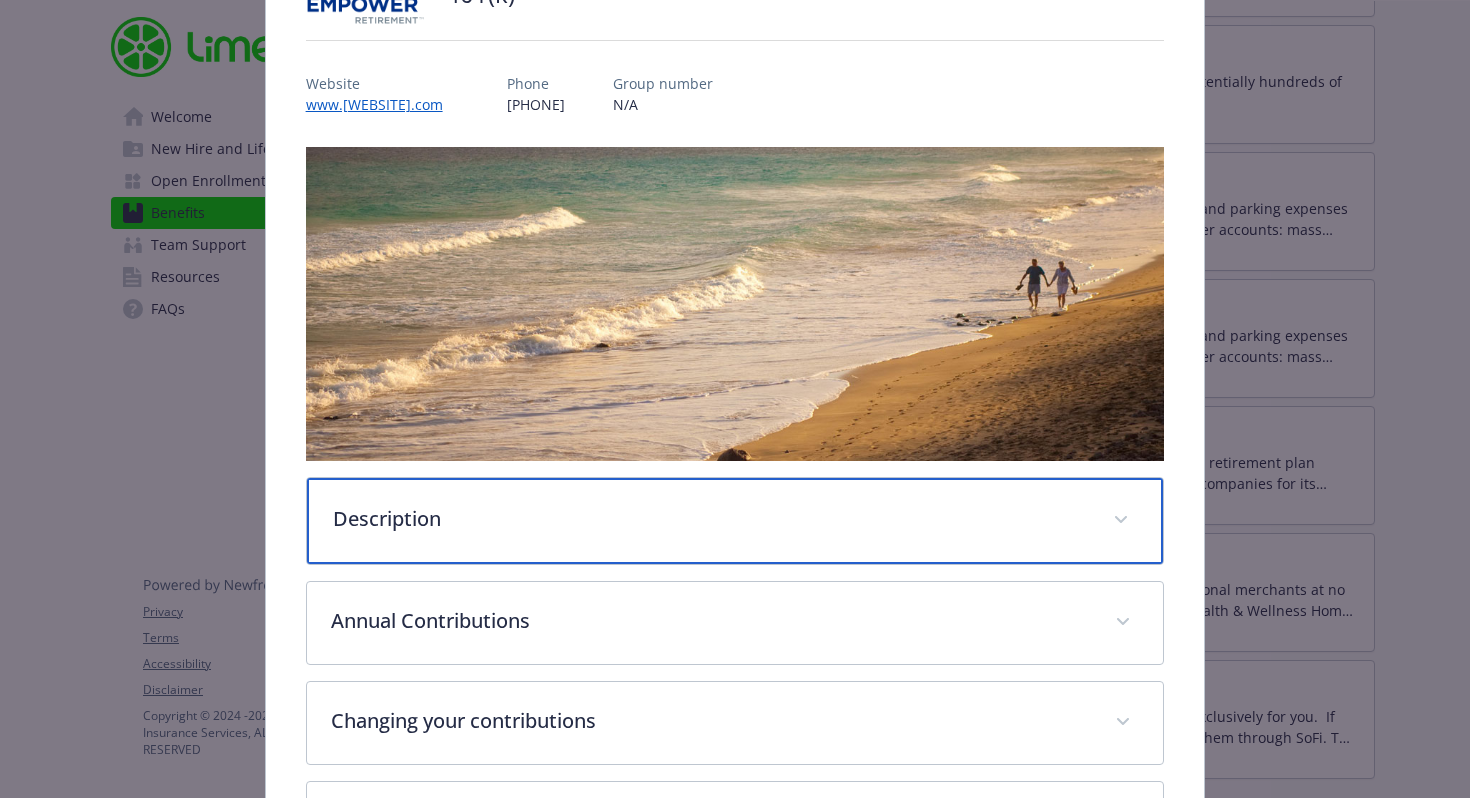 click on "Description" at bounding box center (711, 519) 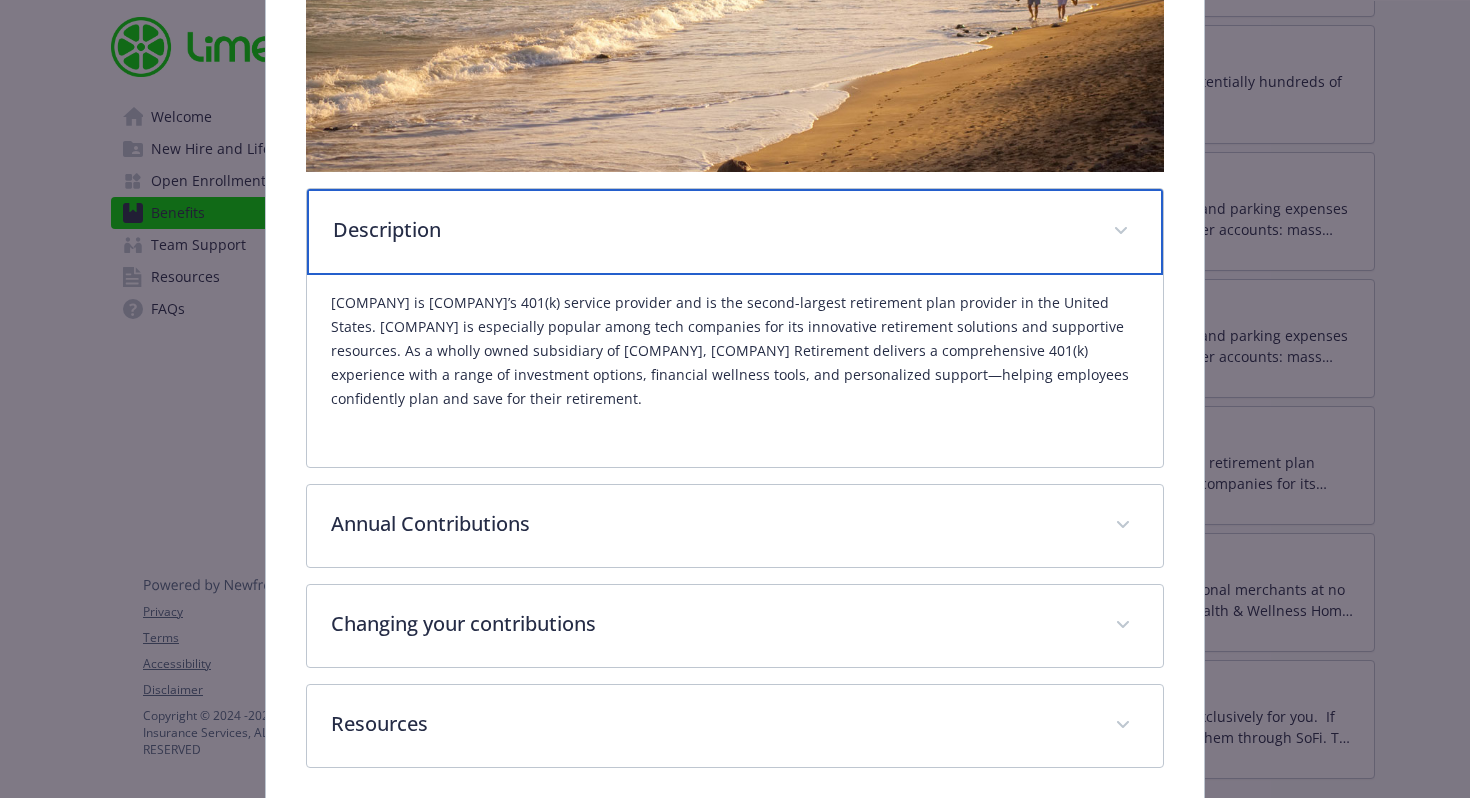 scroll, scrollTop: 480, scrollLeft: 0, axis: vertical 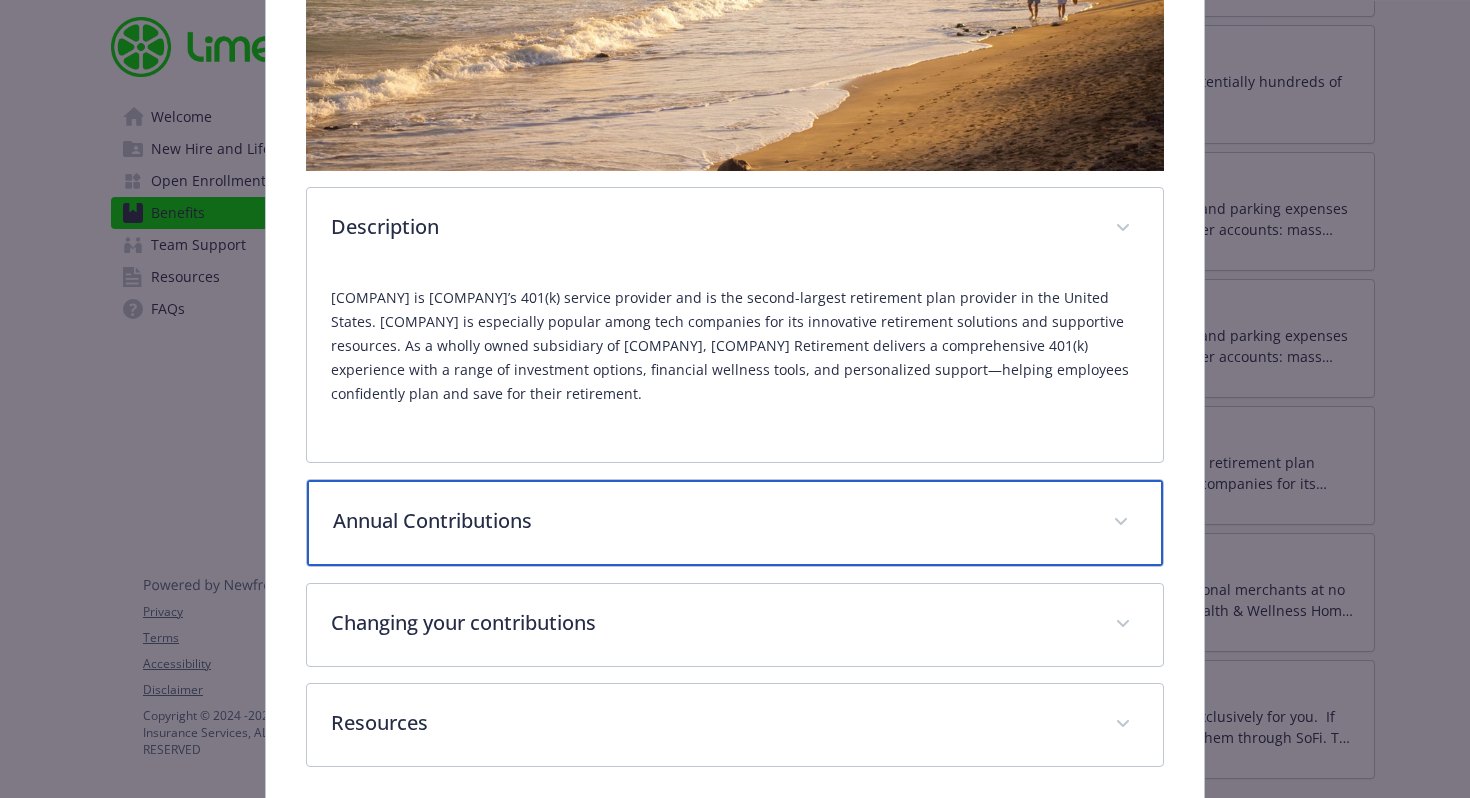 click on "Annual Contributions" at bounding box center (711, 521) 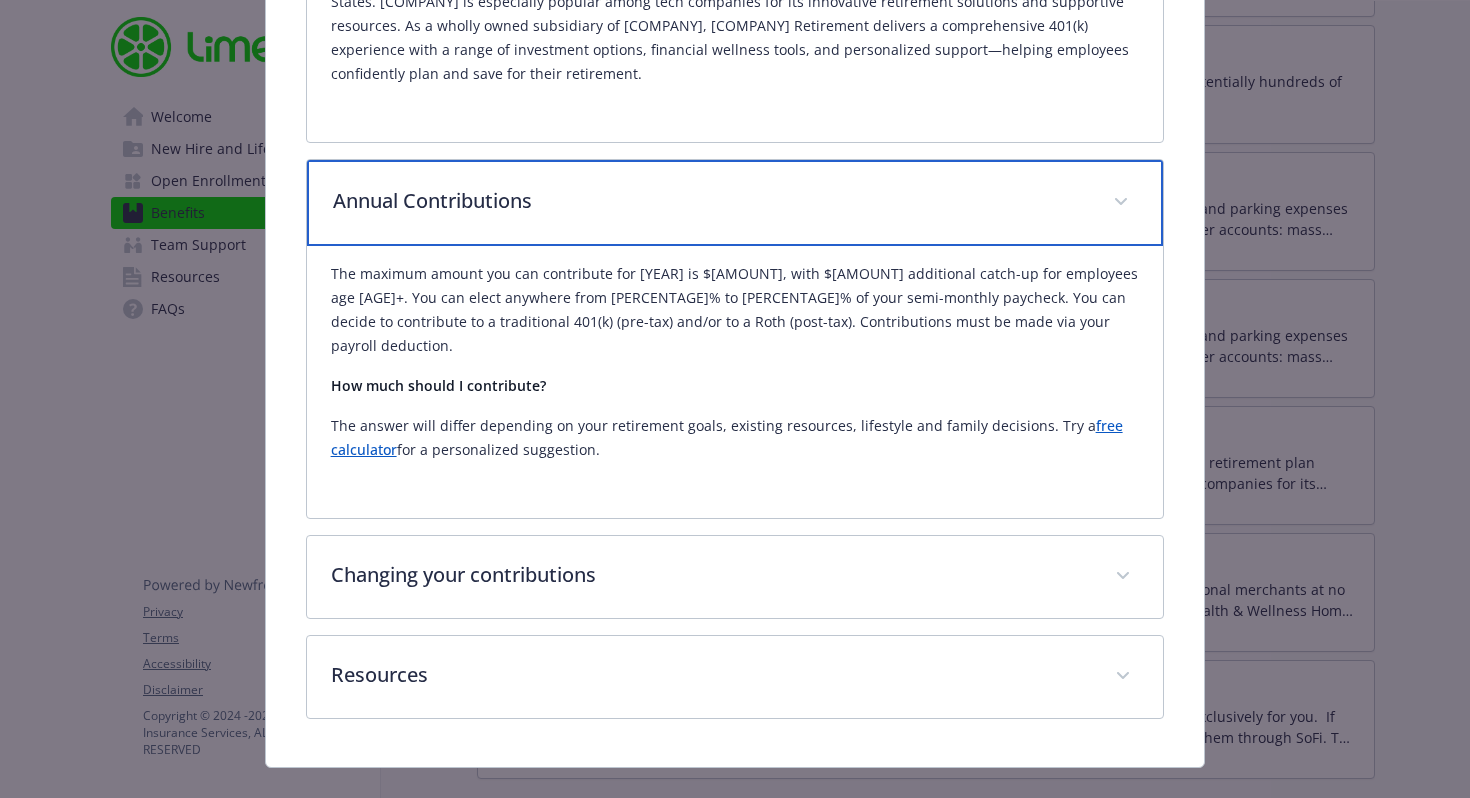 scroll, scrollTop: 810, scrollLeft: 0, axis: vertical 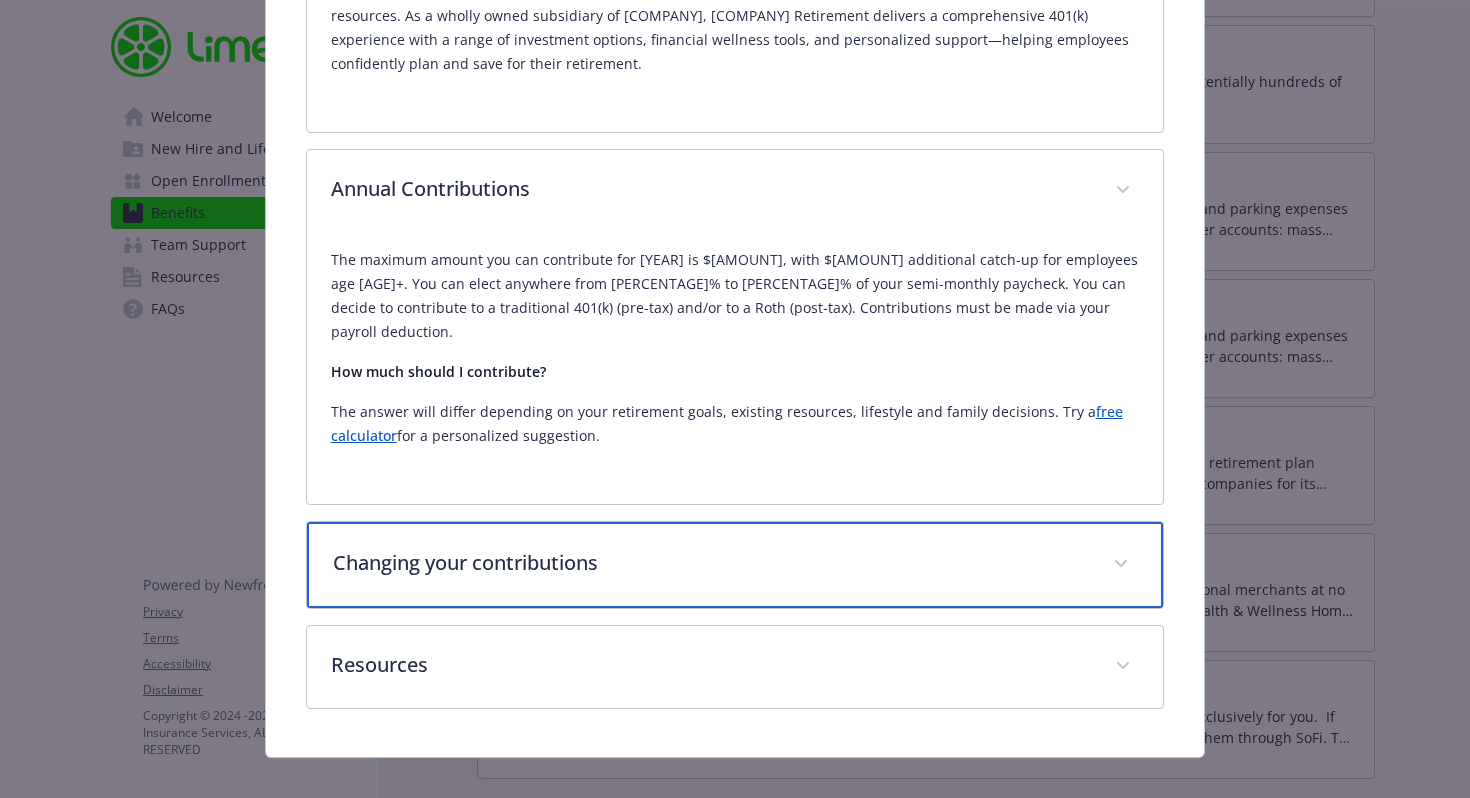 click on "Changing your contributions" at bounding box center [711, 563] 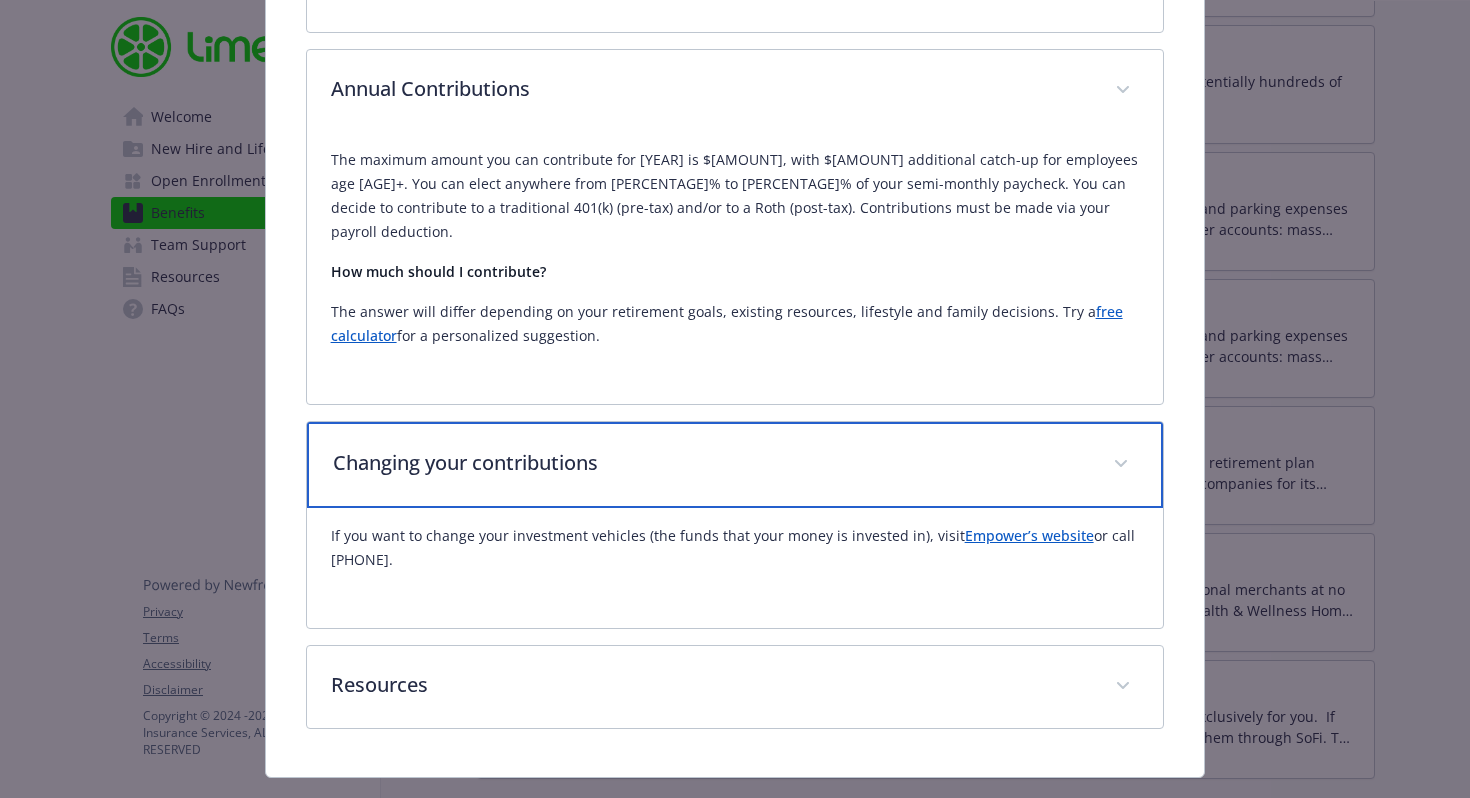 scroll, scrollTop: 930, scrollLeft: 0, axis: vertical 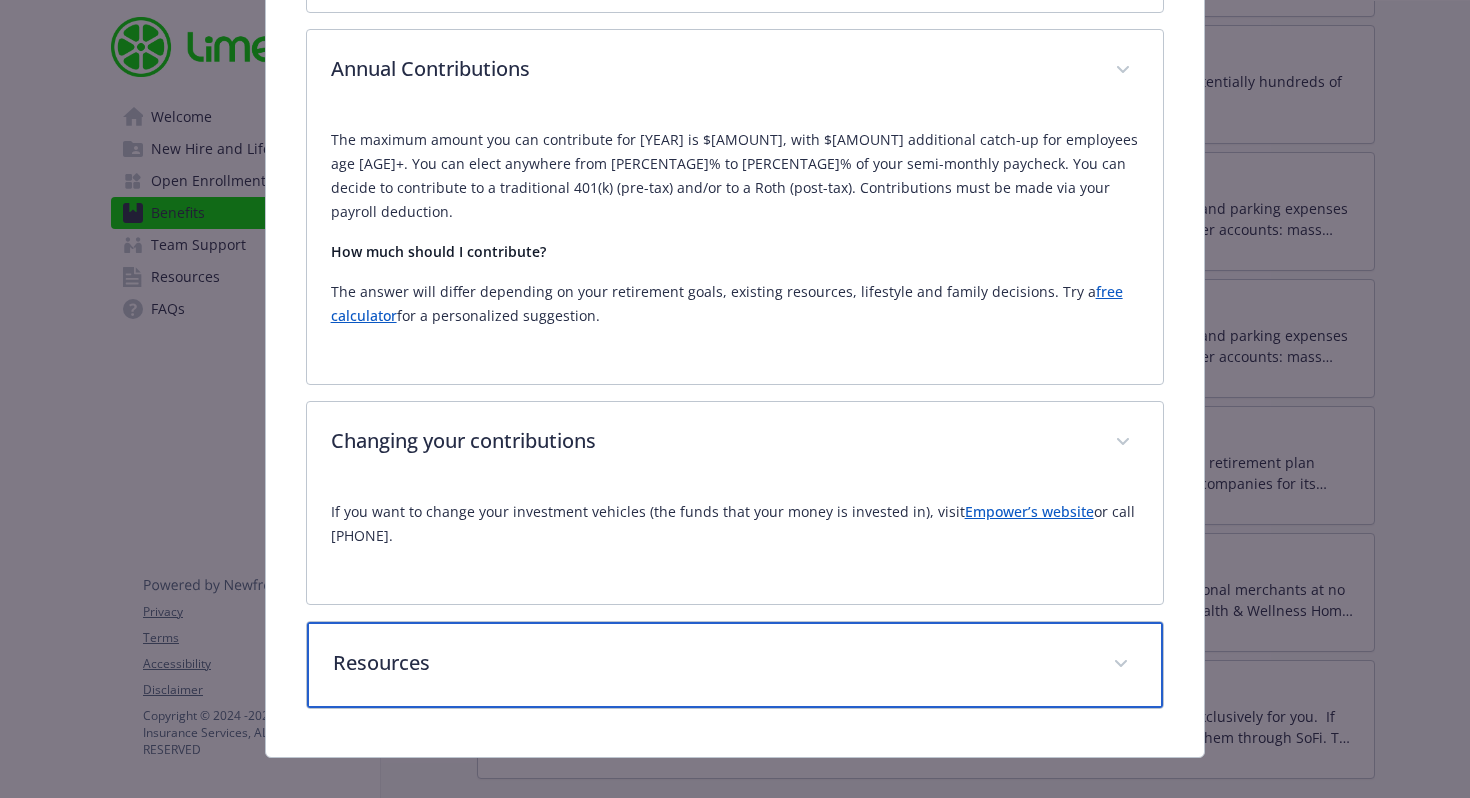click on "Resources" at bounding box center (711, 663) 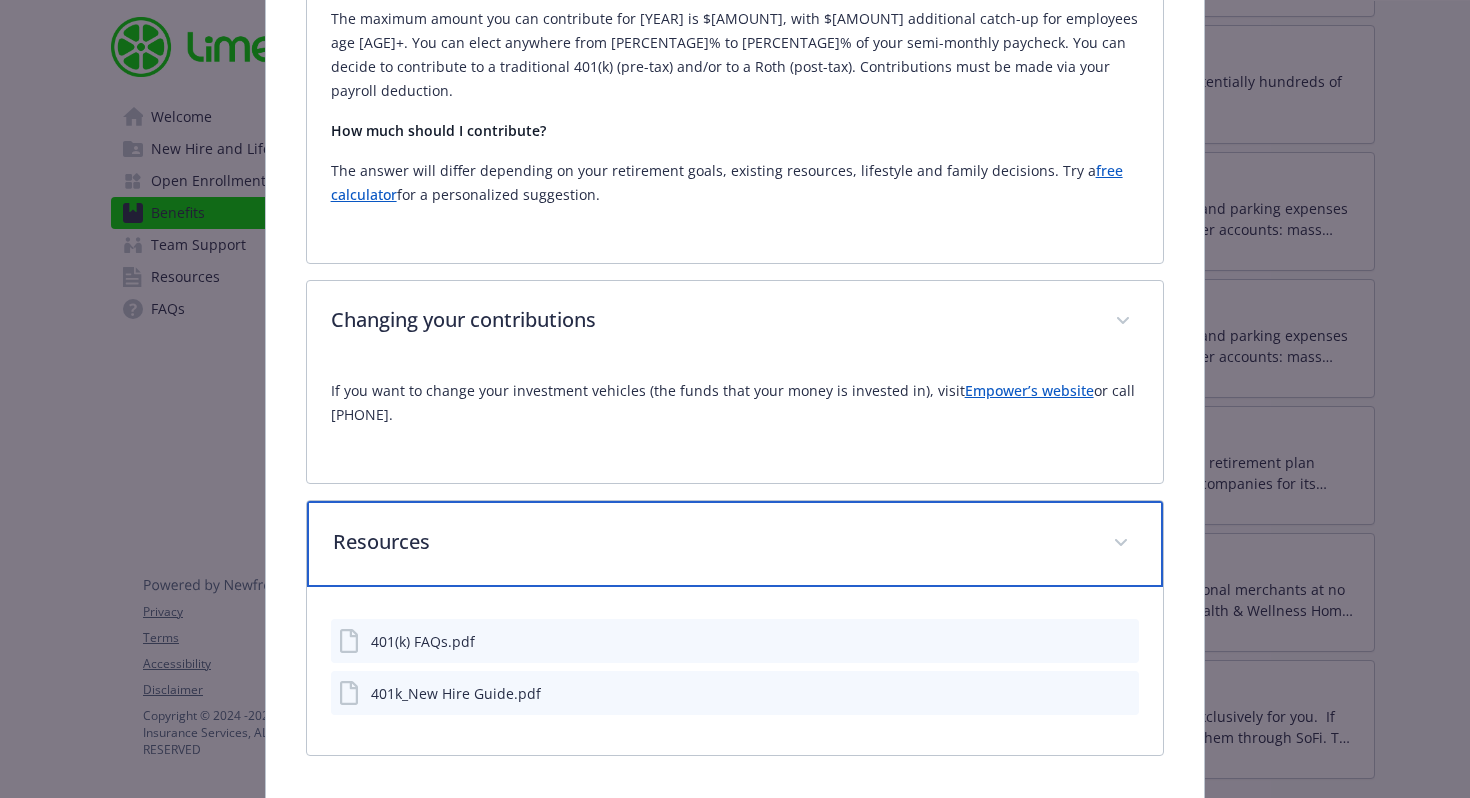scroll, scrollTop: 1098, scrollLeft: 0, axis: vertical 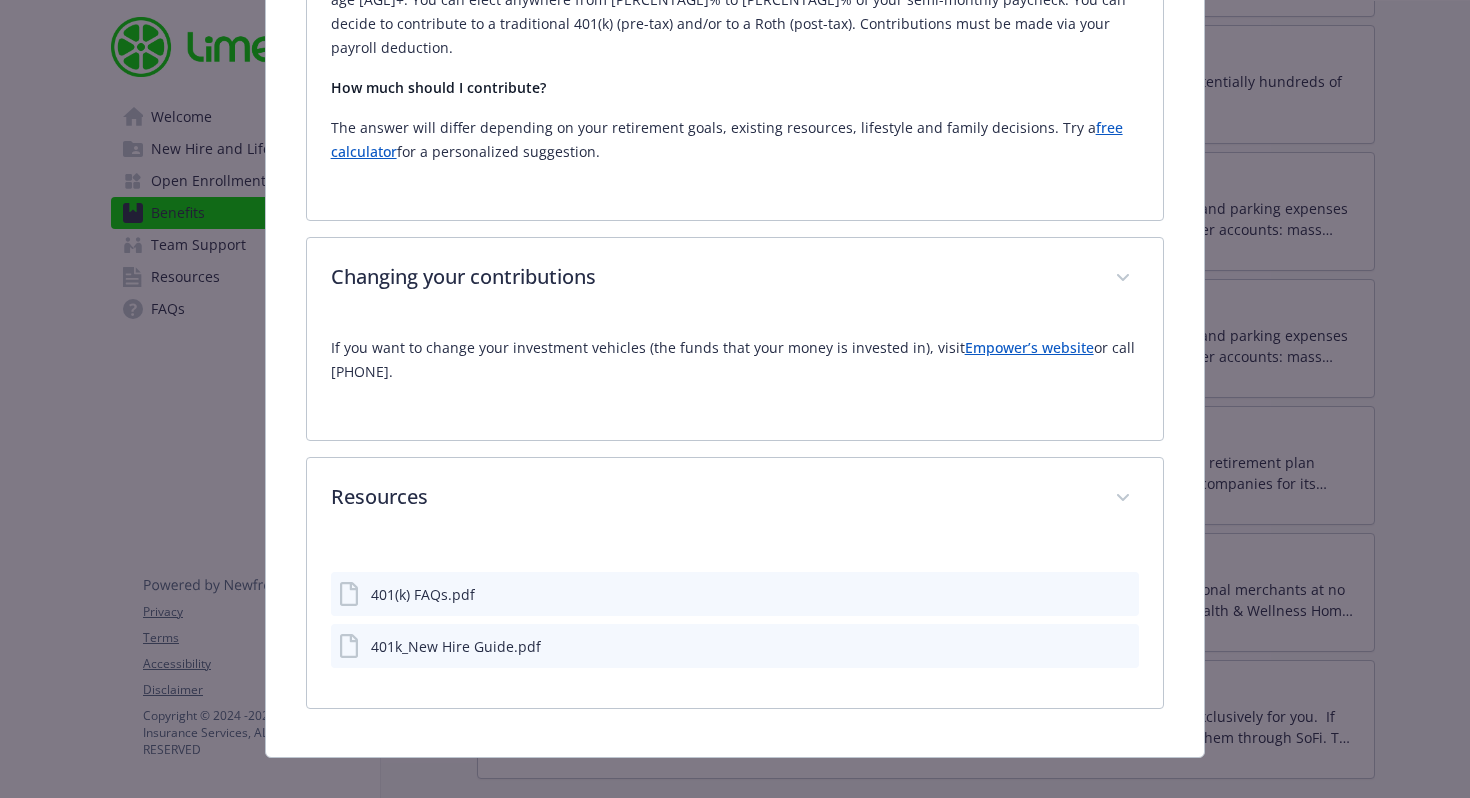 click on "401k_New Hire Guide.pdf" at bounding box center (456, 646) 